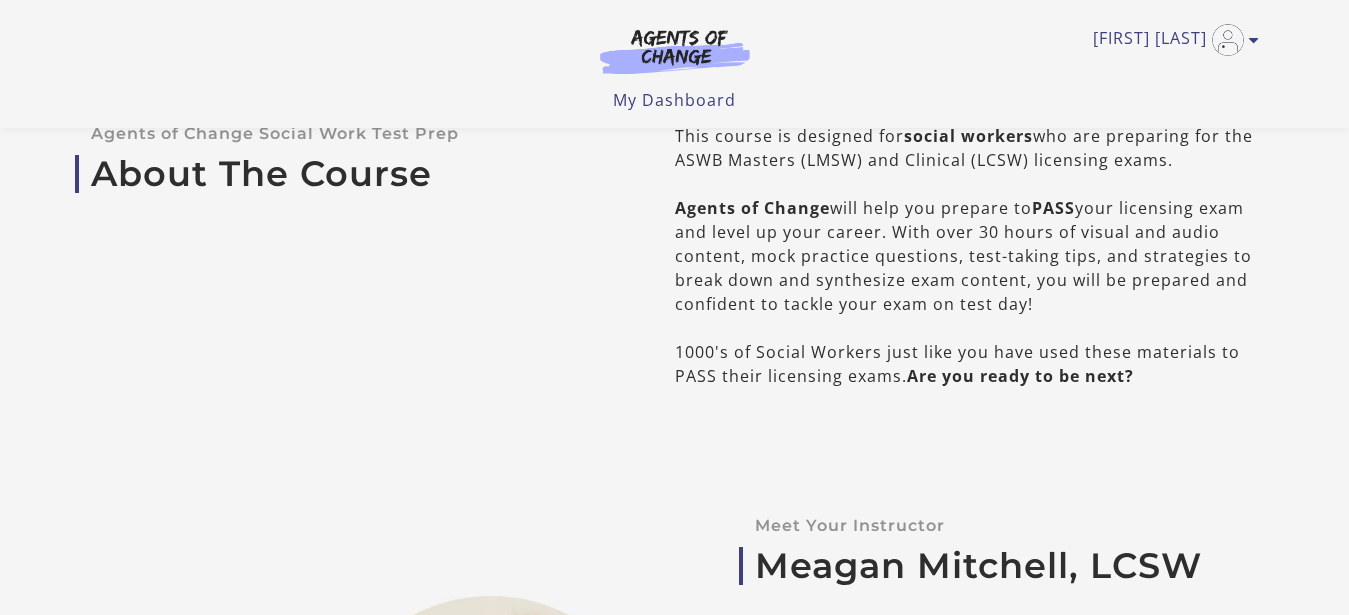 scroll, scrollTop: 102, scrollLeft: 0, axis: vertical 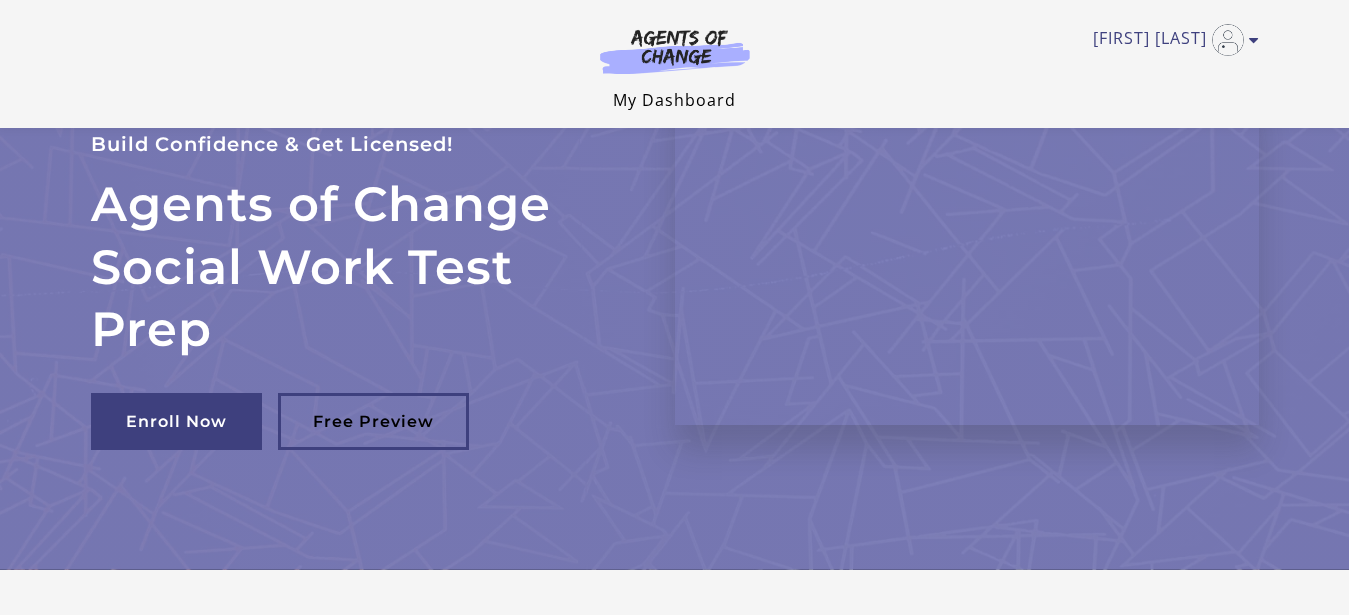 click on "My Dashboard" at bounding box center [674, 100] 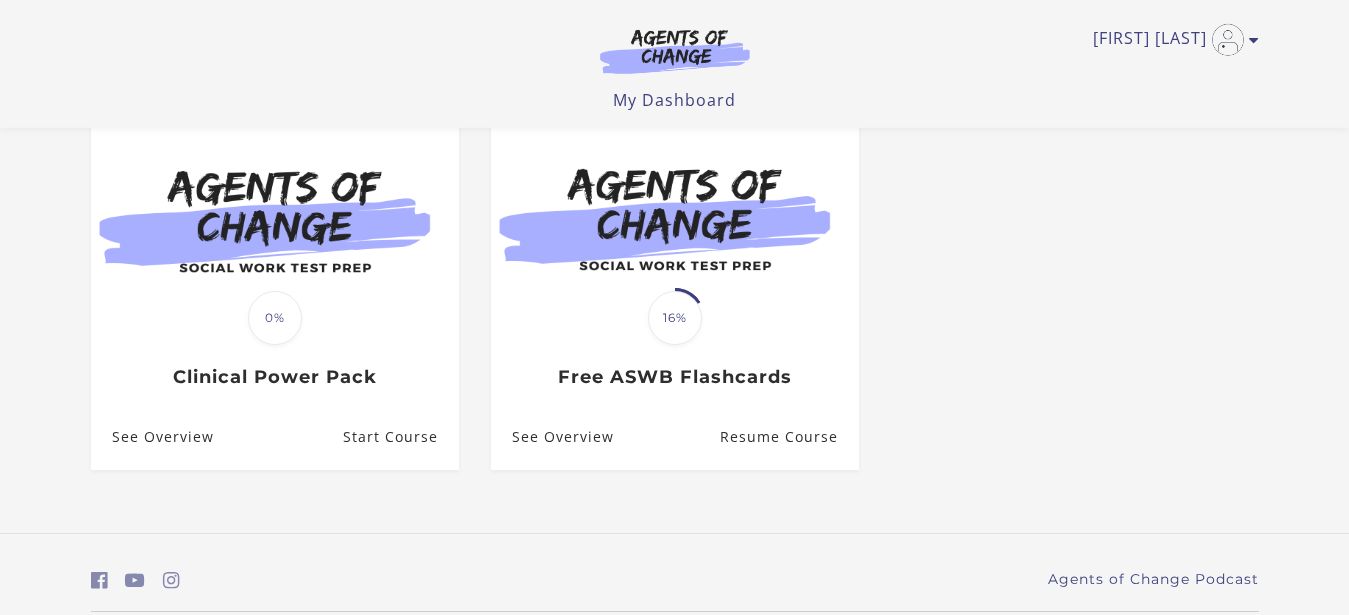scroll, scrollTop: 612, scrollLeft: 0, axis: vertical 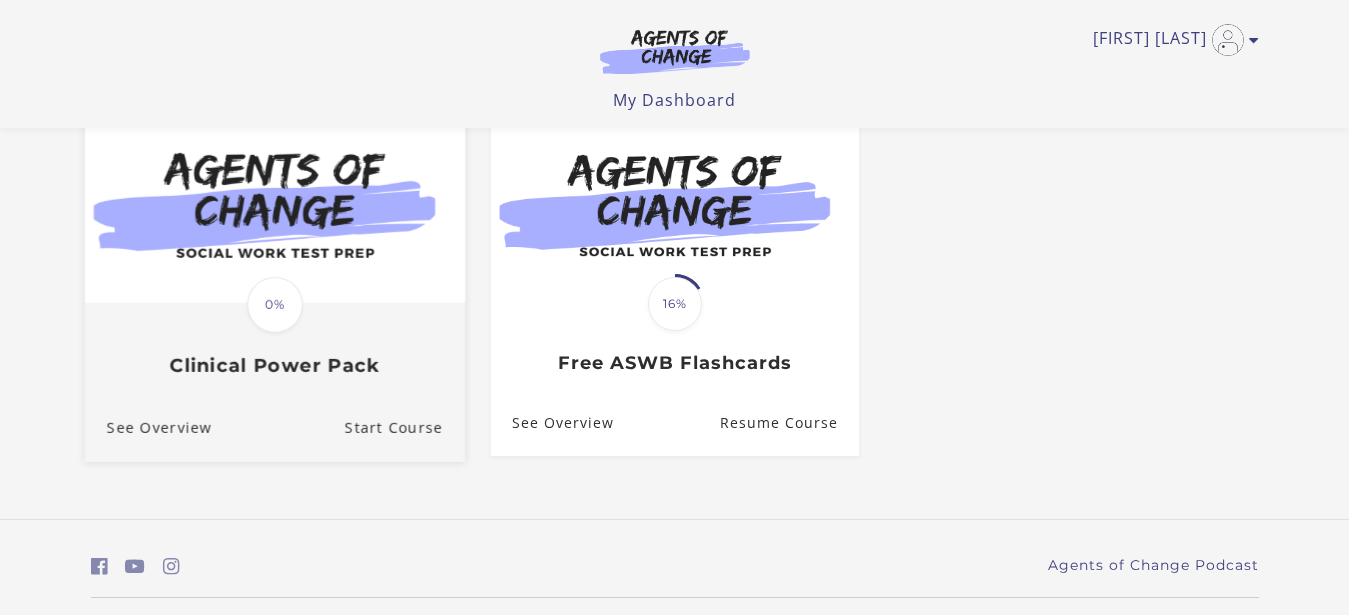 click at bounding box center (274, 200) 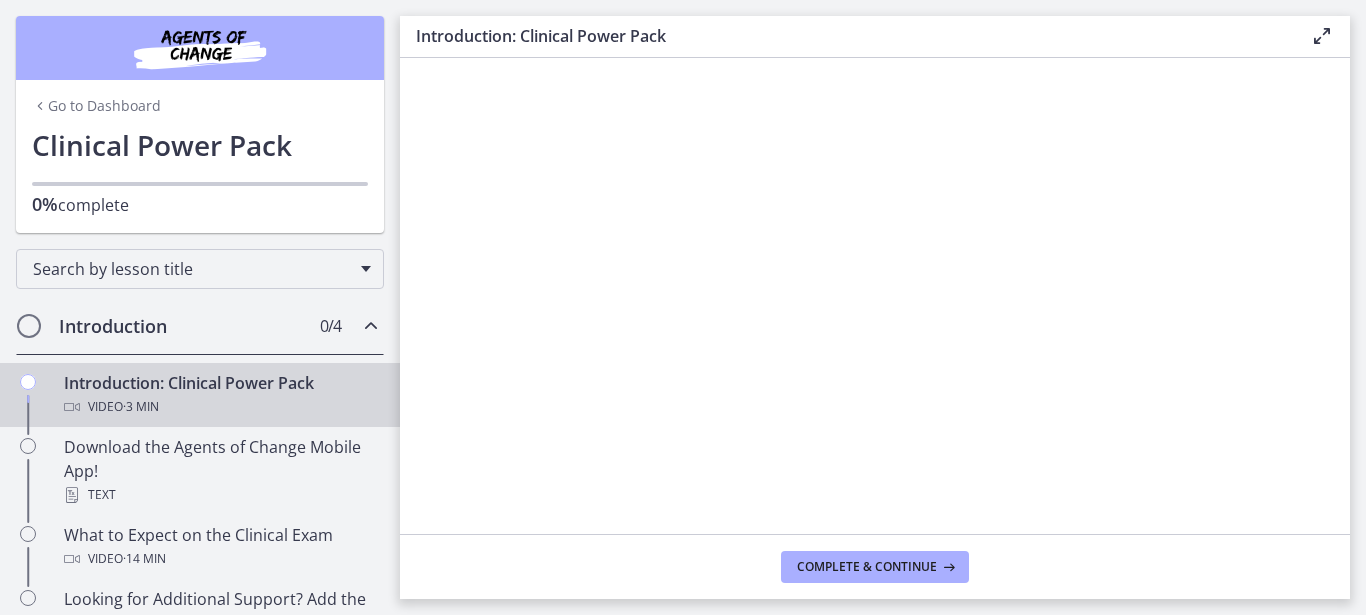 scroll, scrollTop: 0, scrollLeft: 0, axis: both 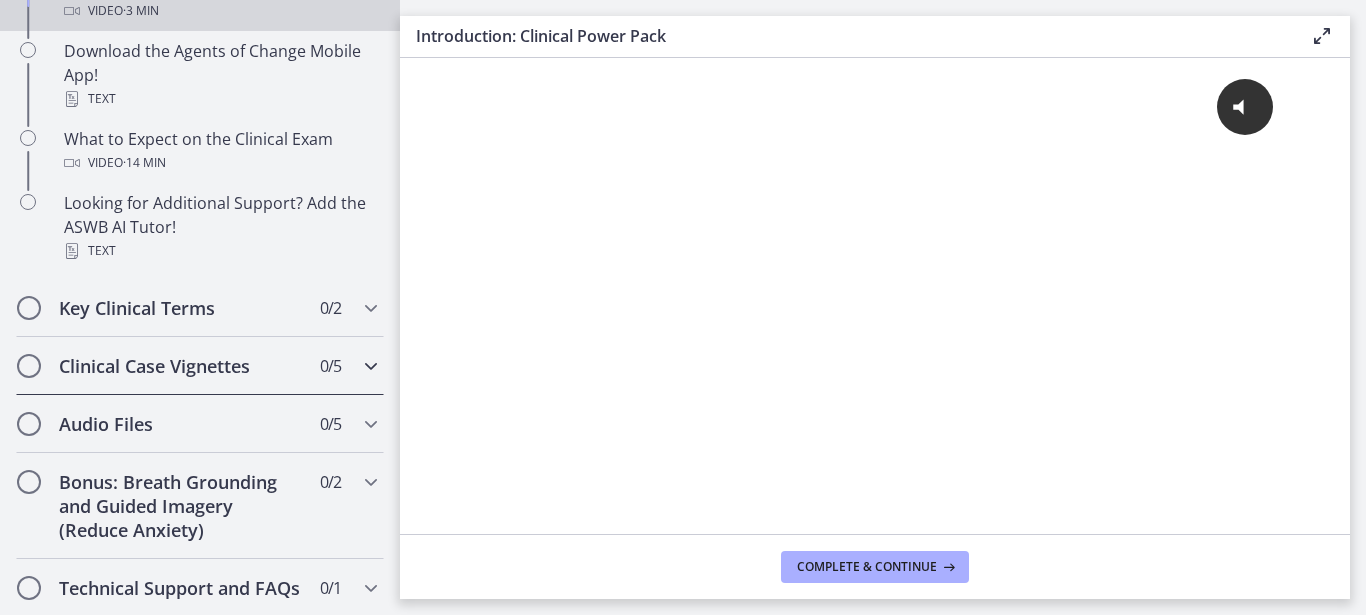 click at bounding box center [371, 366] 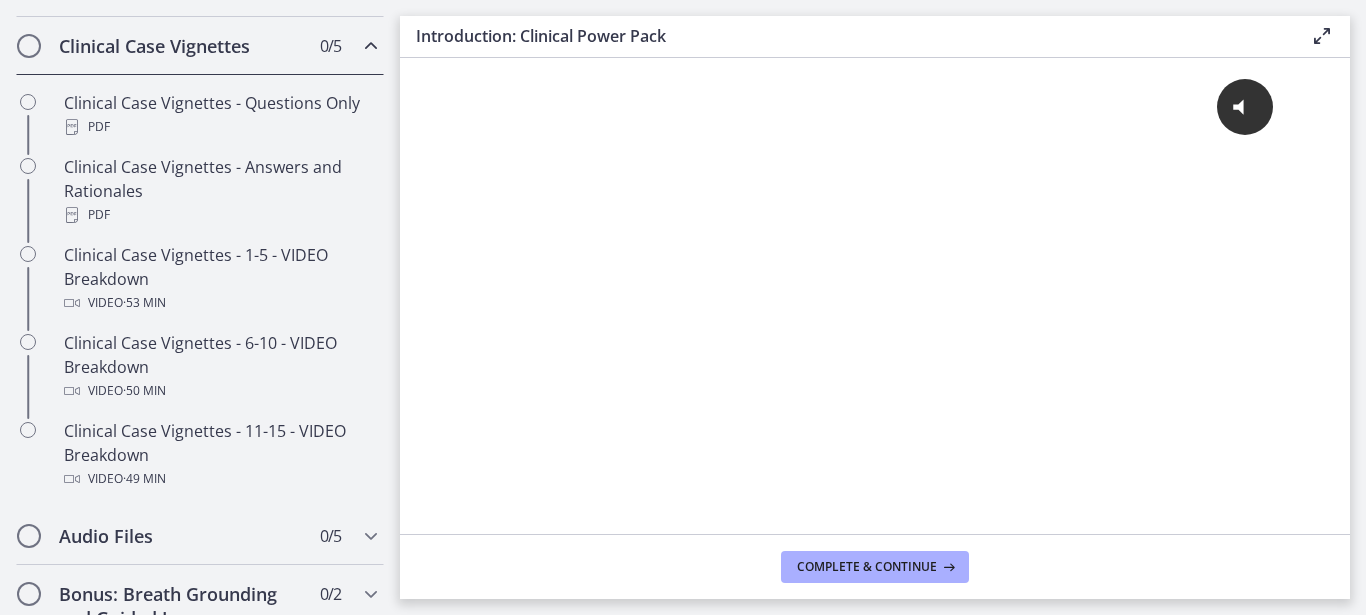 scroll, scrollTop: 396, scrollLeft: 0, axis: vertical 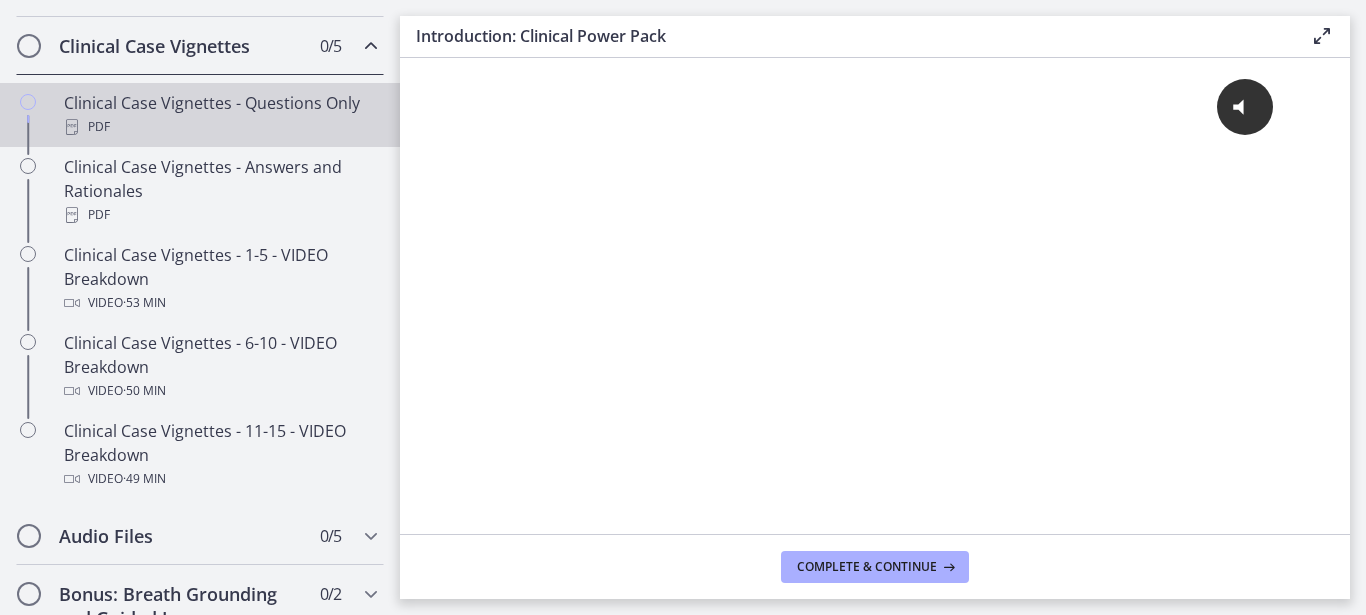 click on "Clinical Case Vignettes - Questions Only
PDF" at bounding box center (220, 115) 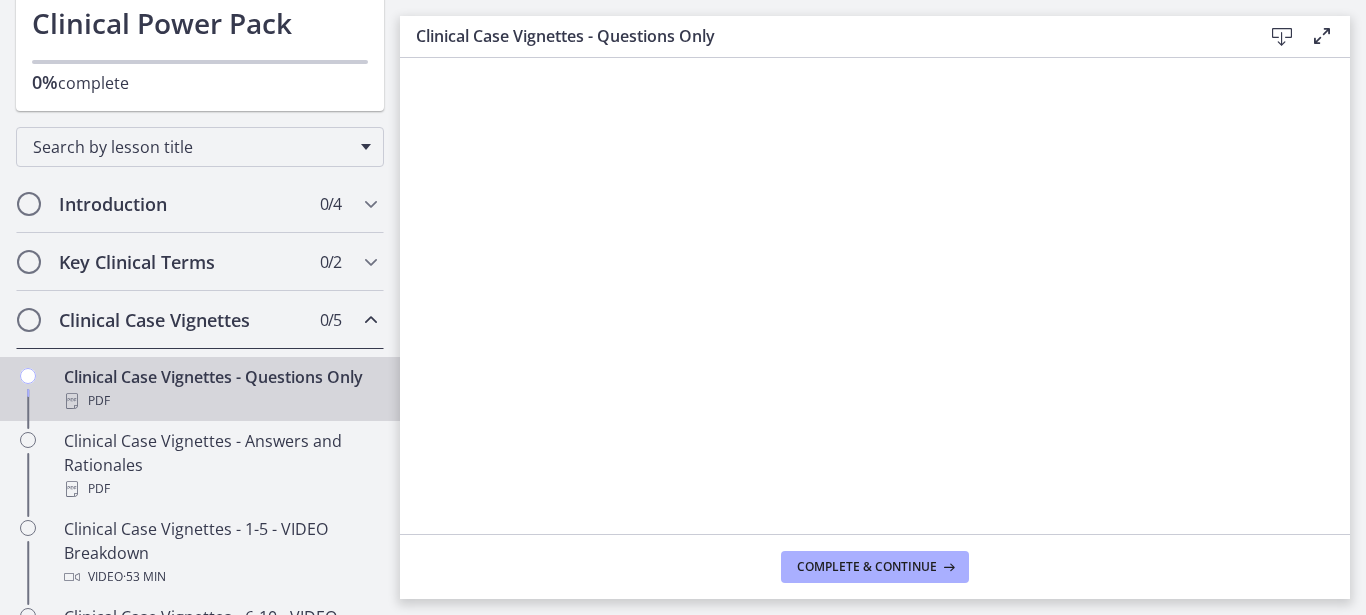 scroll, scrollTop: 264, scrollLeft: 0, axis: vertical 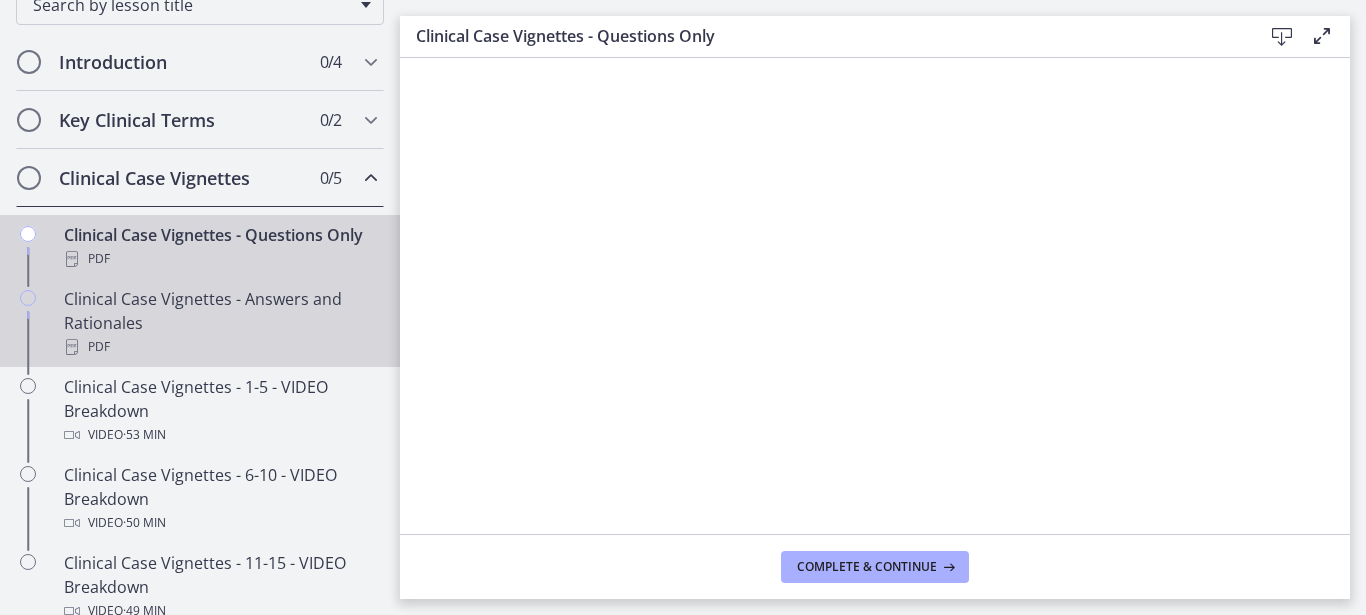 click on "Clinical Case Vignettes - Answers and Rationales
PDF" at bounding box center [220, 323] 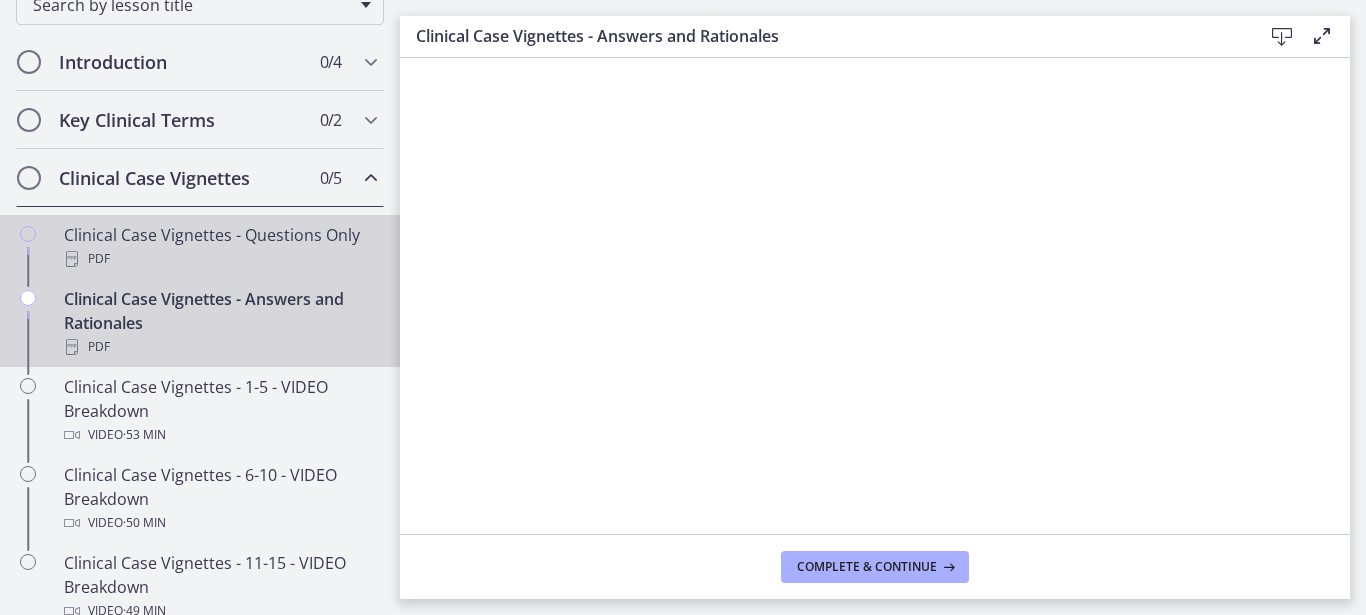 click on "PDF" at bounding box center (220, 259) 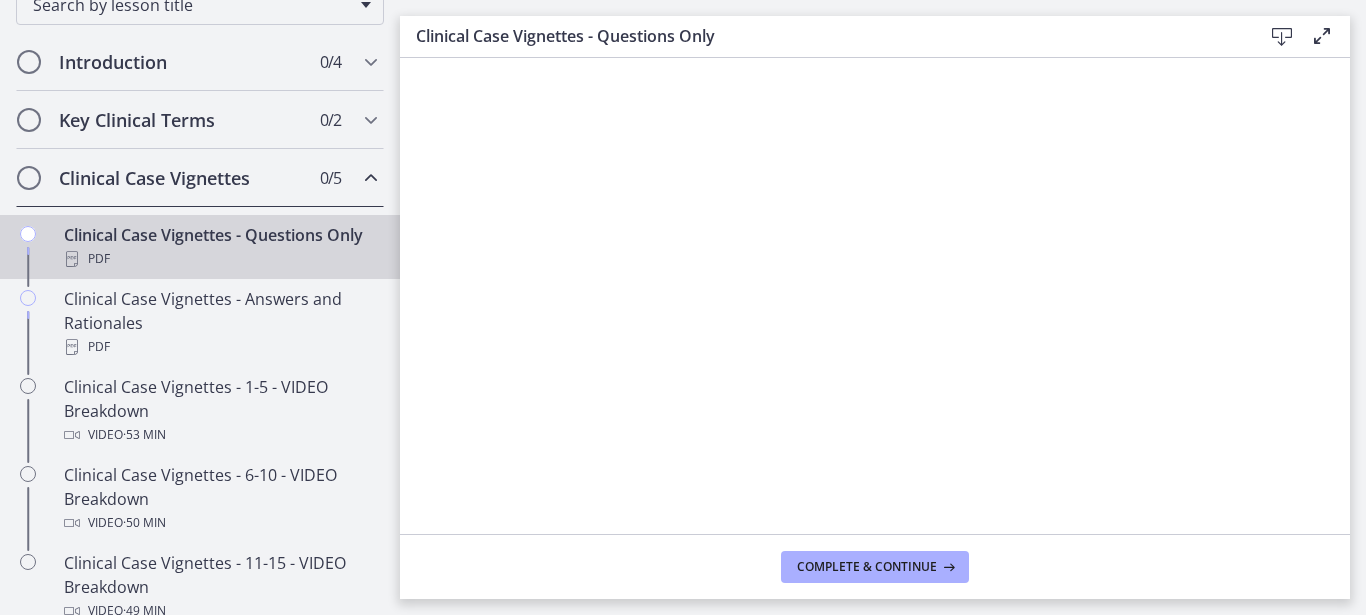 click at bounding box center (1322, 36) 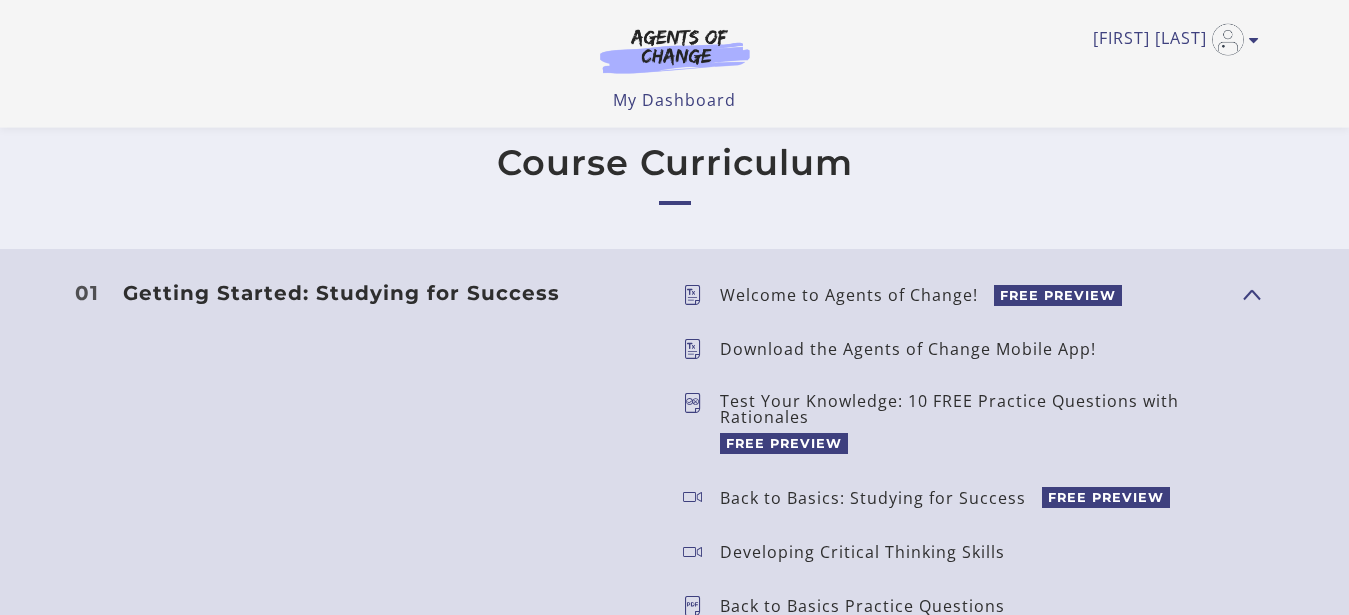 scroll, scrollTop: 1122, scrollLeft: 0, axis: vertical 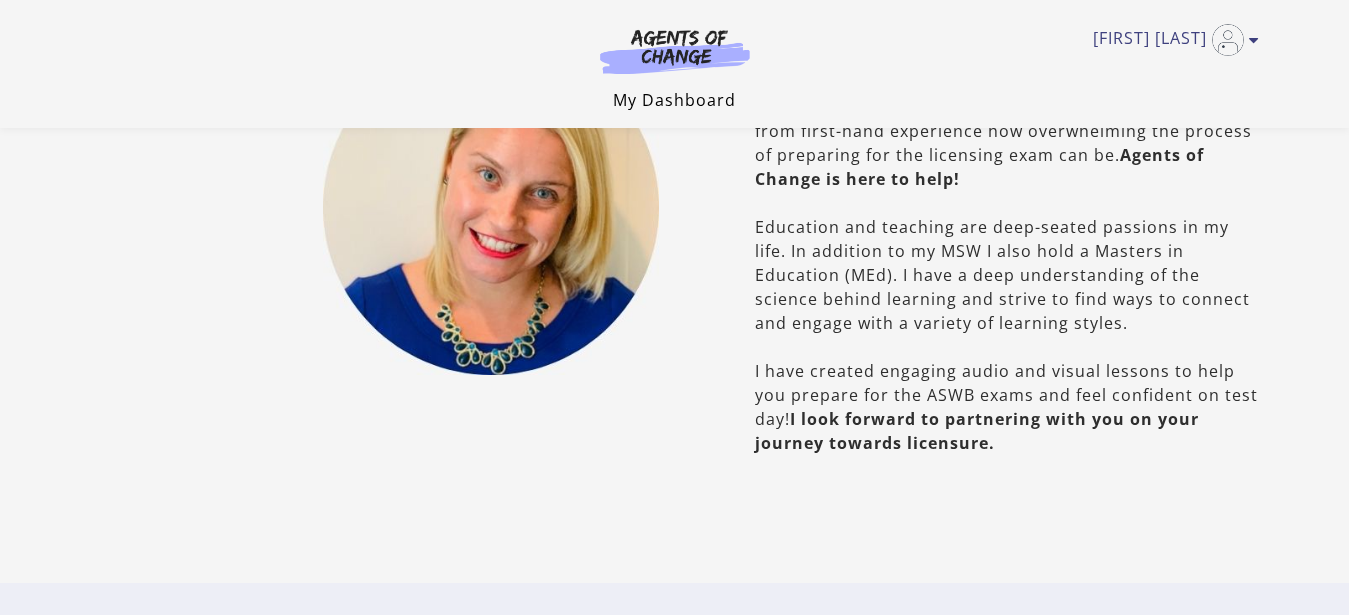 click on "My Dashboard" at bounding box center (674, 100) 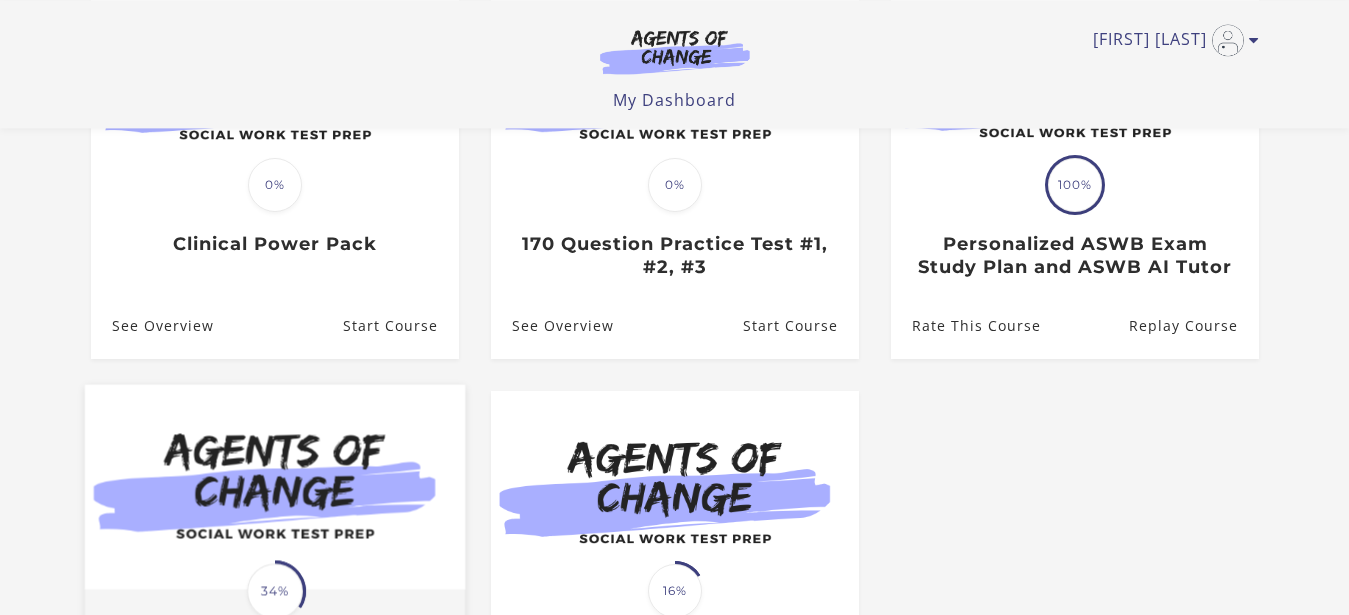 scroll, scrollTop: 282, scrollLeft: 0, axis: vertical 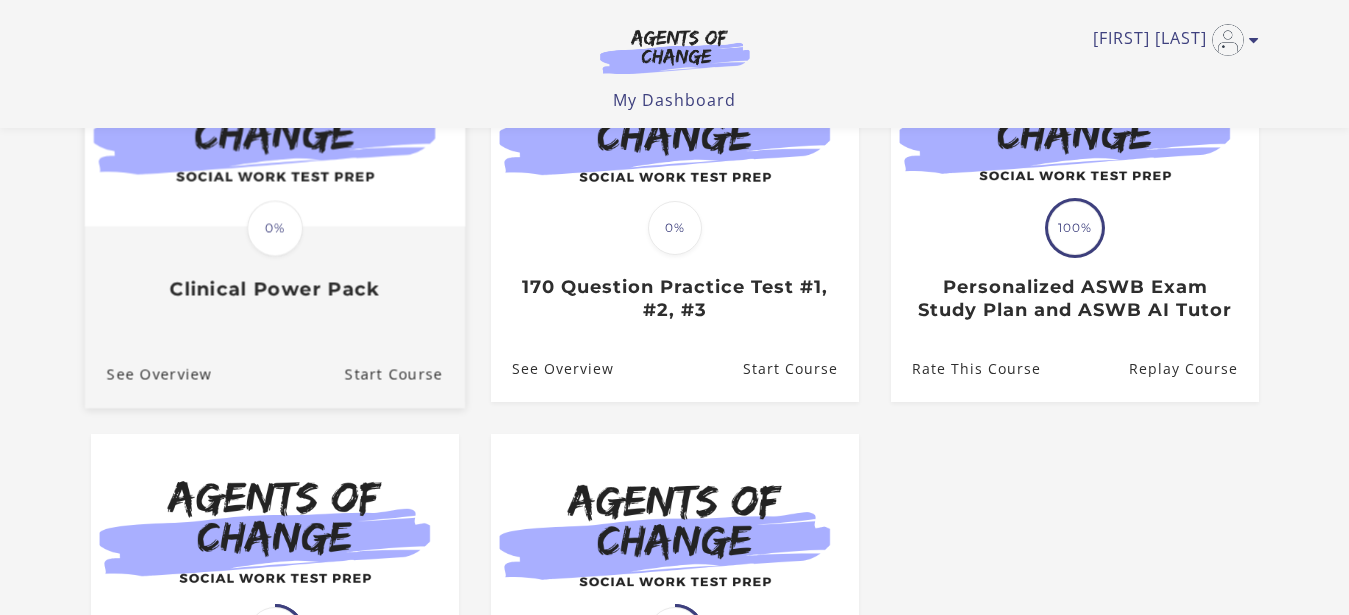 click on "Clinical Power Pack" at bounding box center [274, 289] 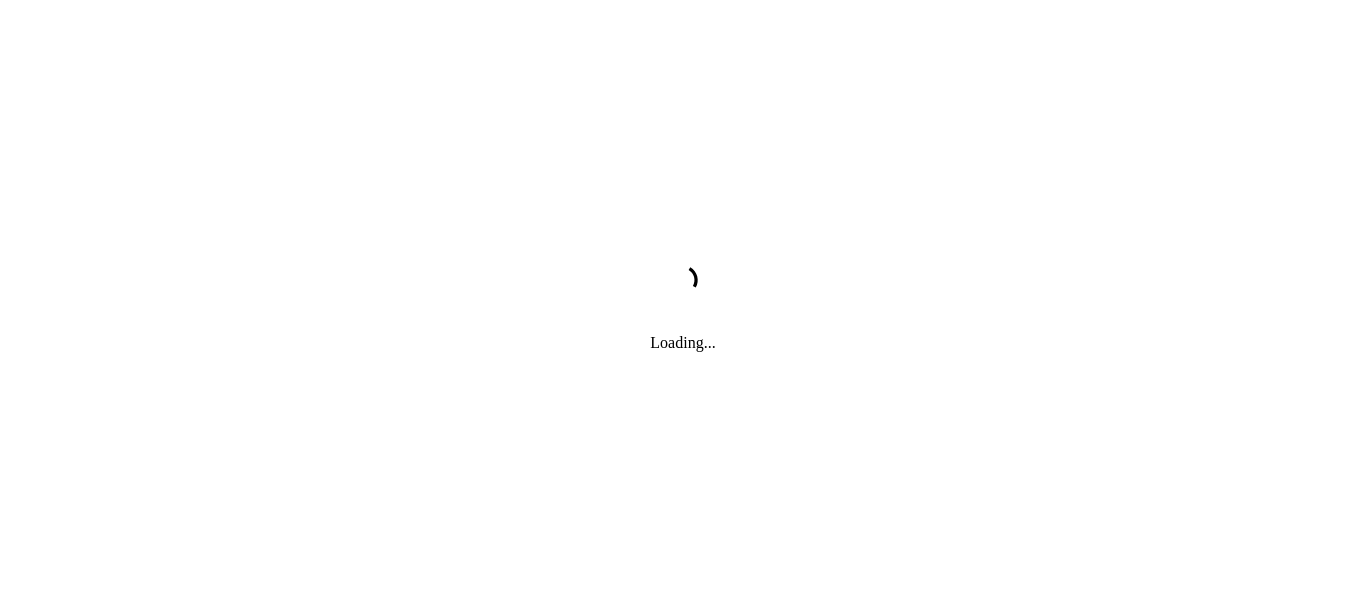 scroll, scrollTop: 0, scrollLeft: 0, axis: both 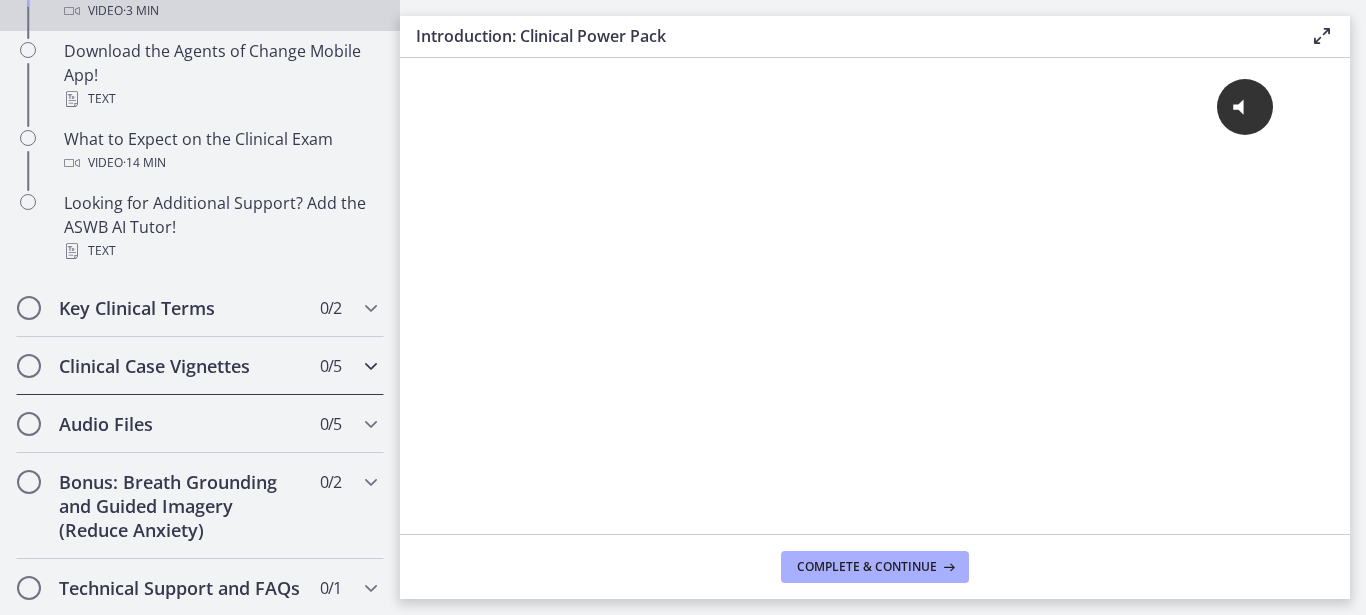 click at bounding box center [371, 366] 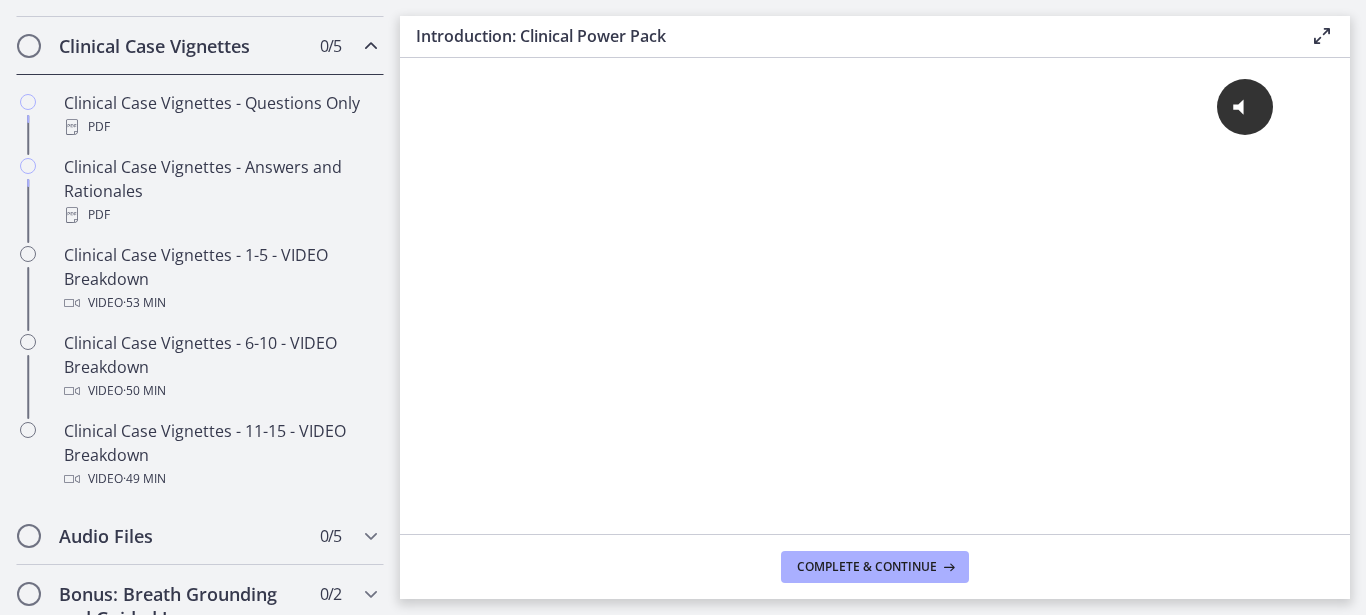 scroll, scrollTop: 393, scrollLeft: 0, axis: vertical 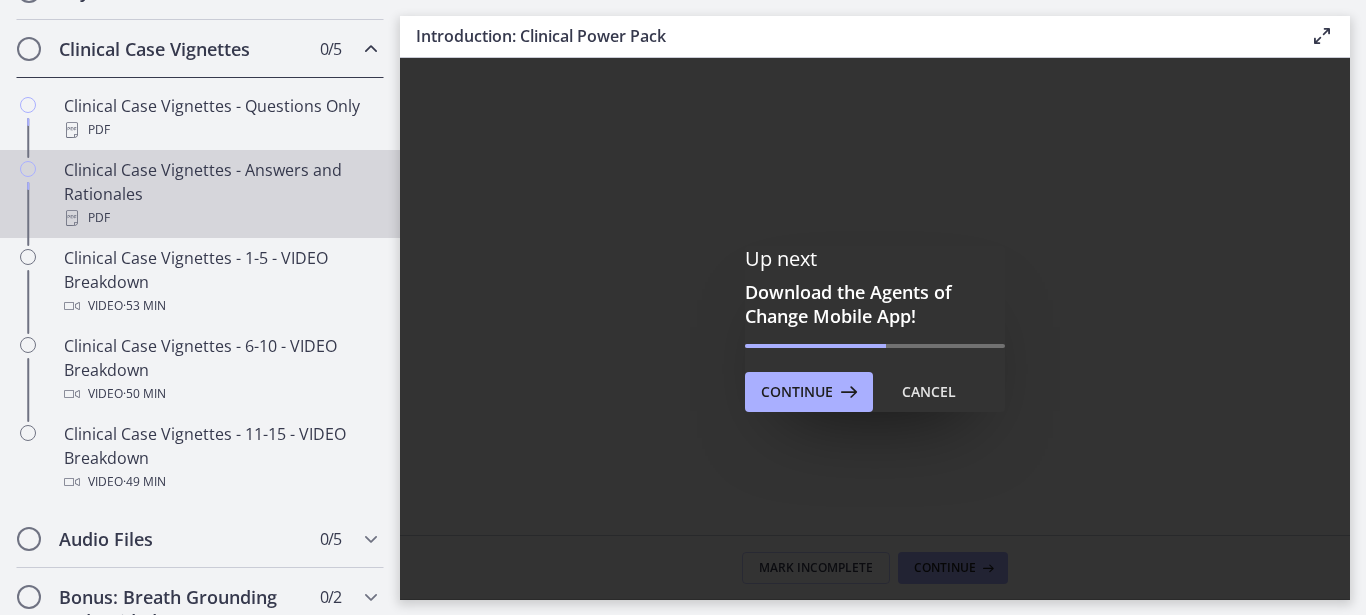 click on "PDF" at bounding box center (220, 218) 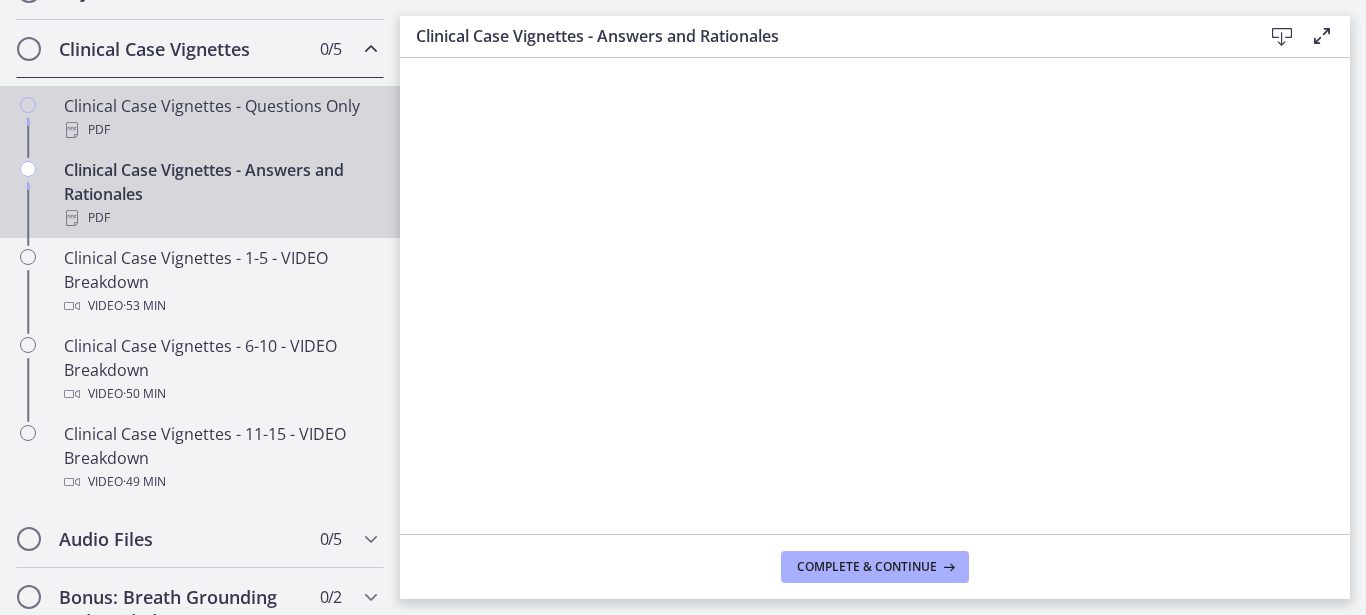 click on "PDF" at bounding box center (220, 130) 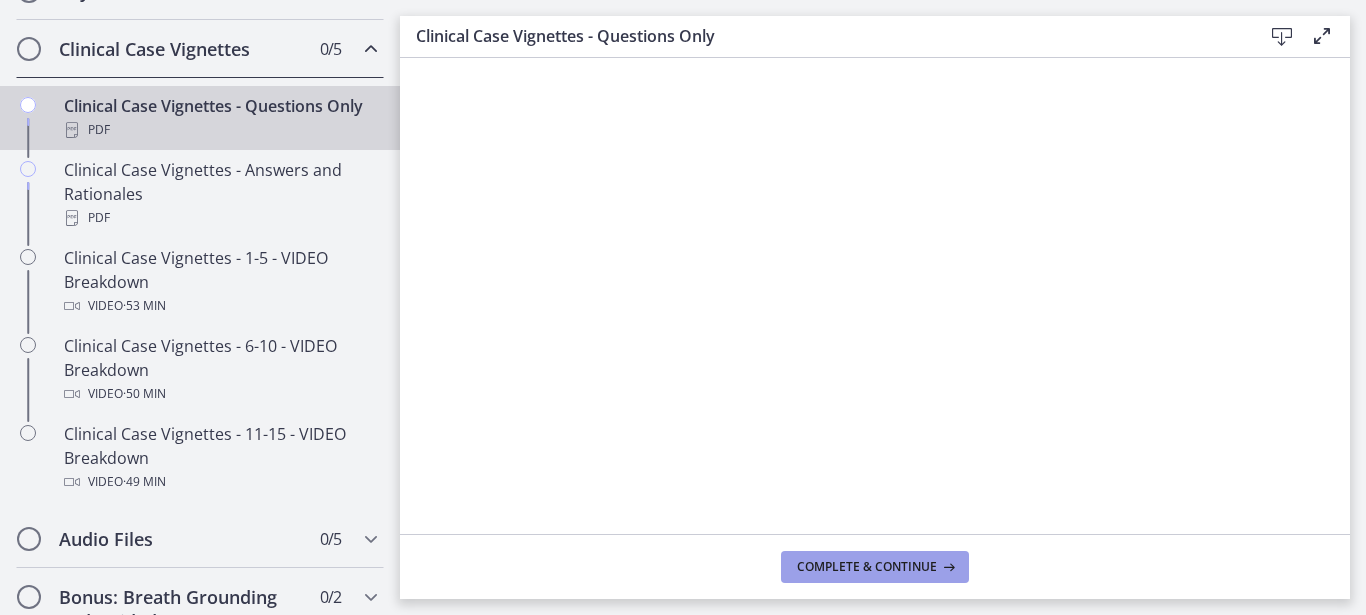 click on "Complete & continue" at bounding box center [867, 567] 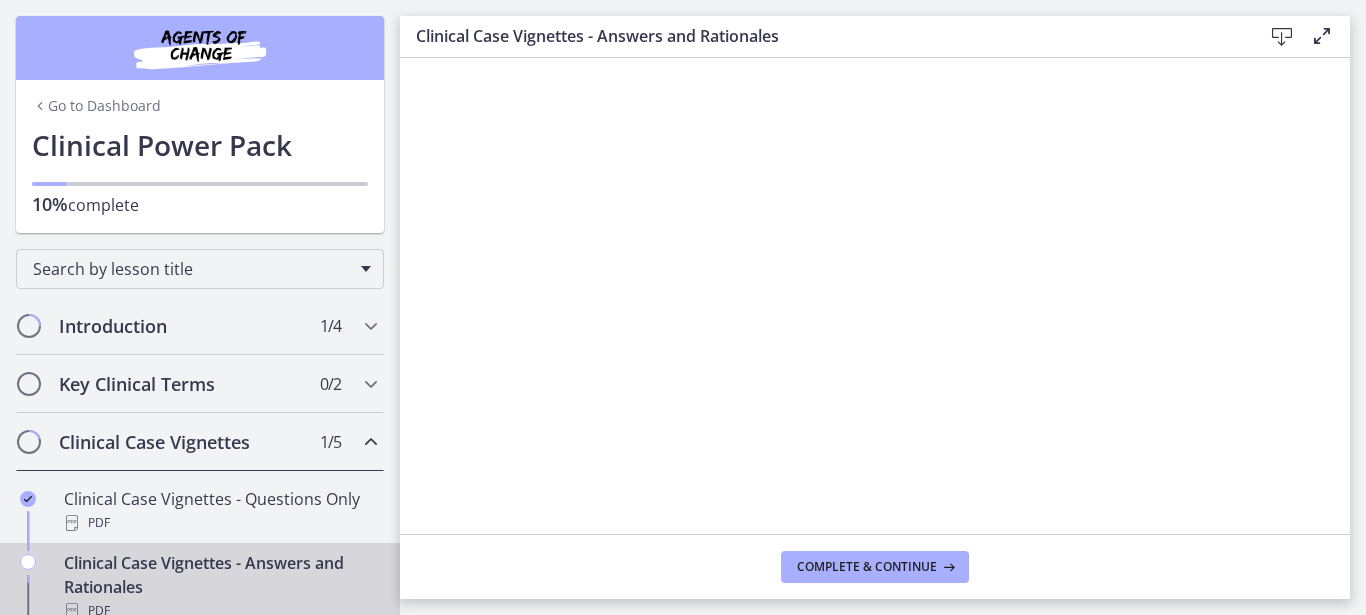 scroll, scrollTop: 264, scrollLeft: 0, axis: vertical 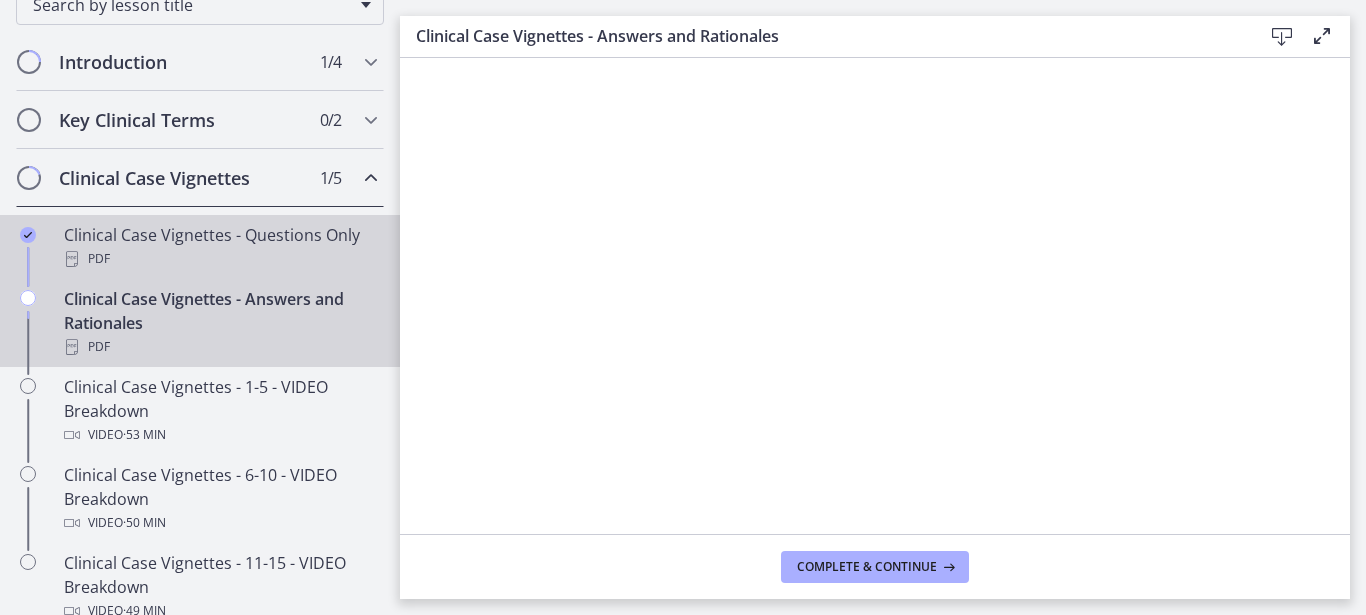 click at bounding box center [72, 259] 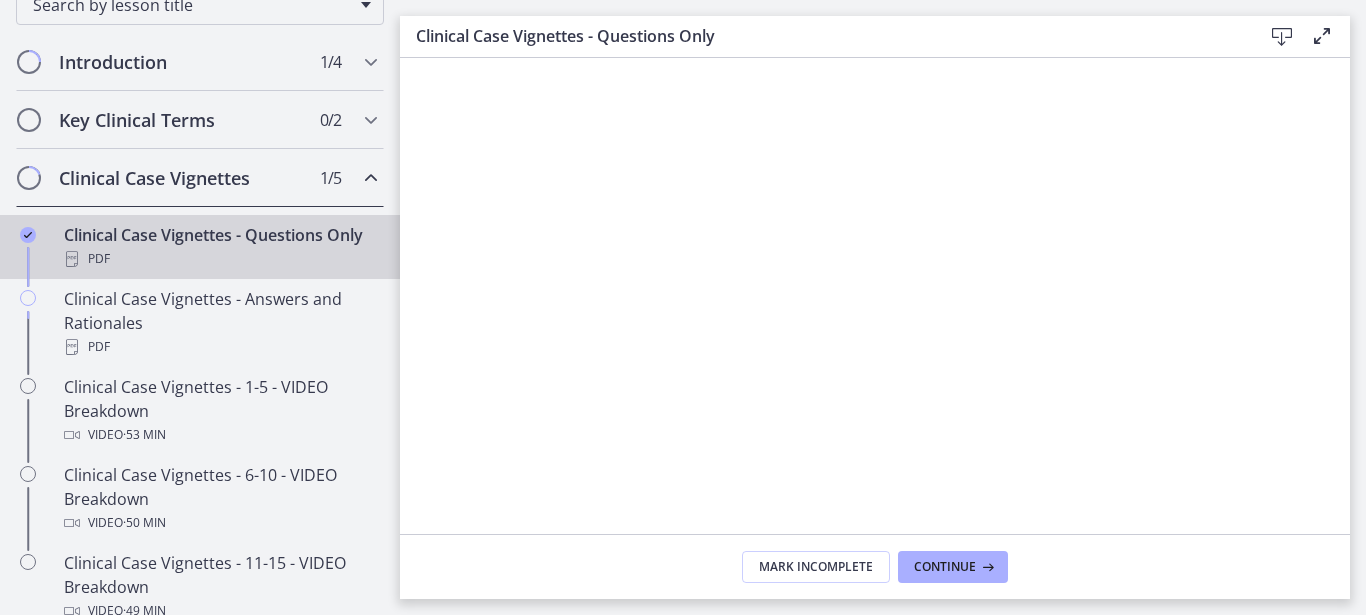 click on "Clinical Case Vignettes - Questions Only
PDF" at bounding box center [220, 247] 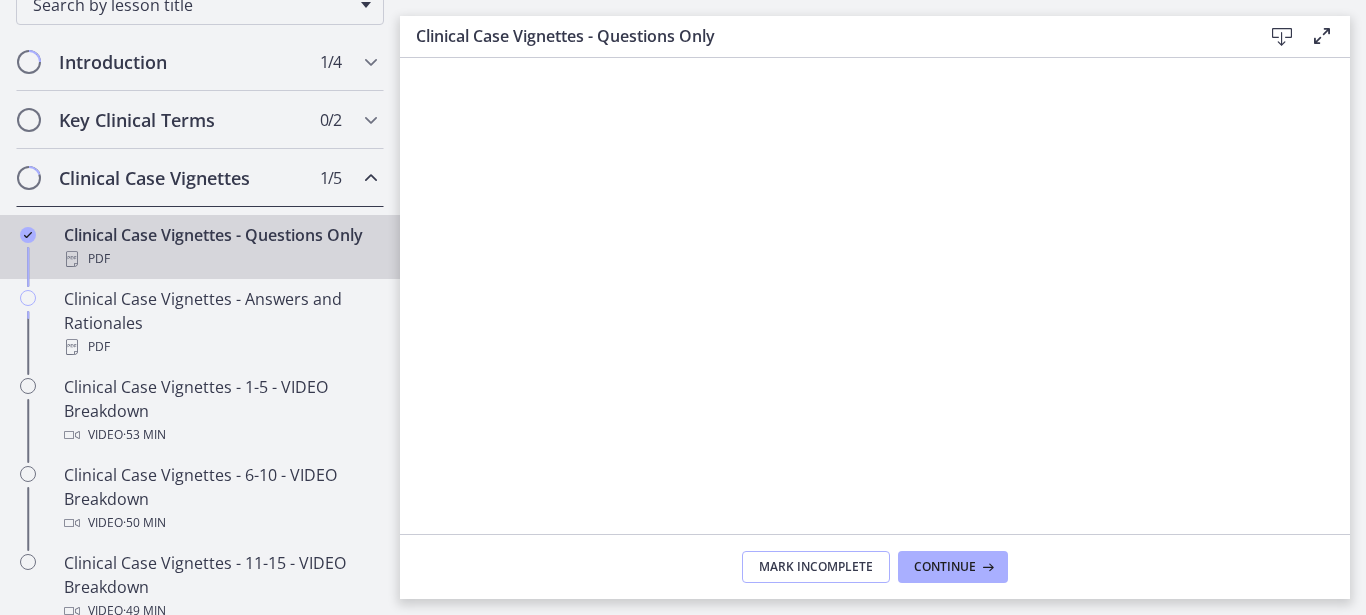 click on "Mark Incomplete" at bounding box center [816, 567] 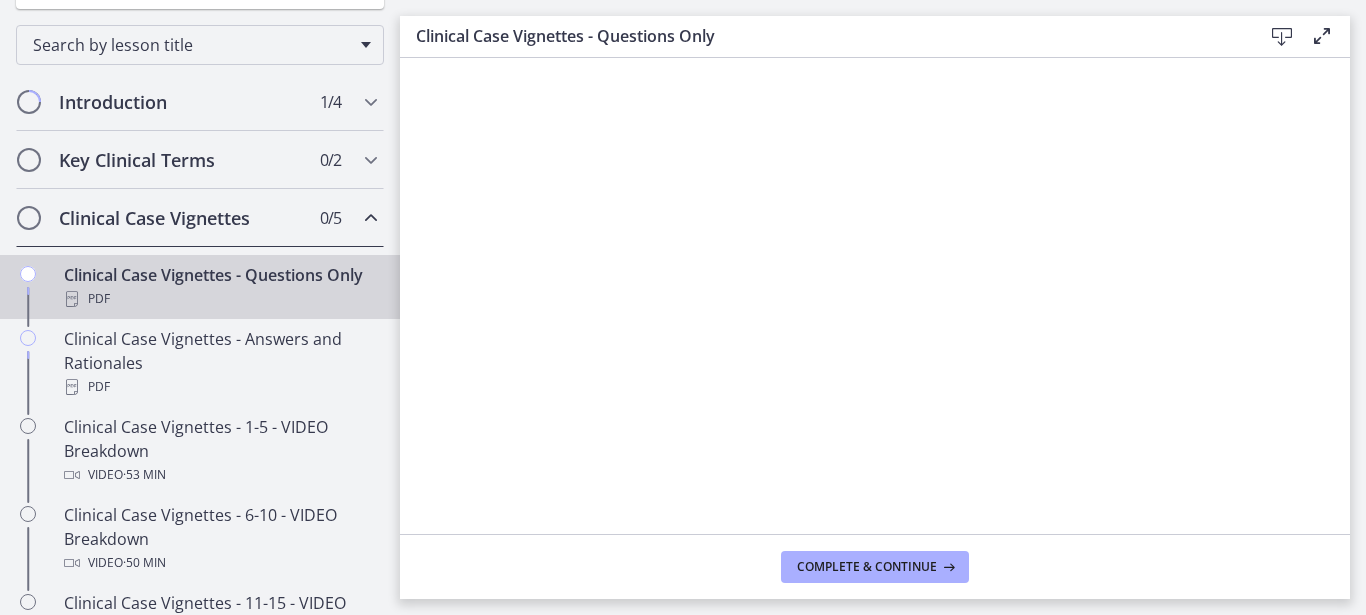 scroll, scrollTop: 264, scrollLeft: 0, axis: vertical 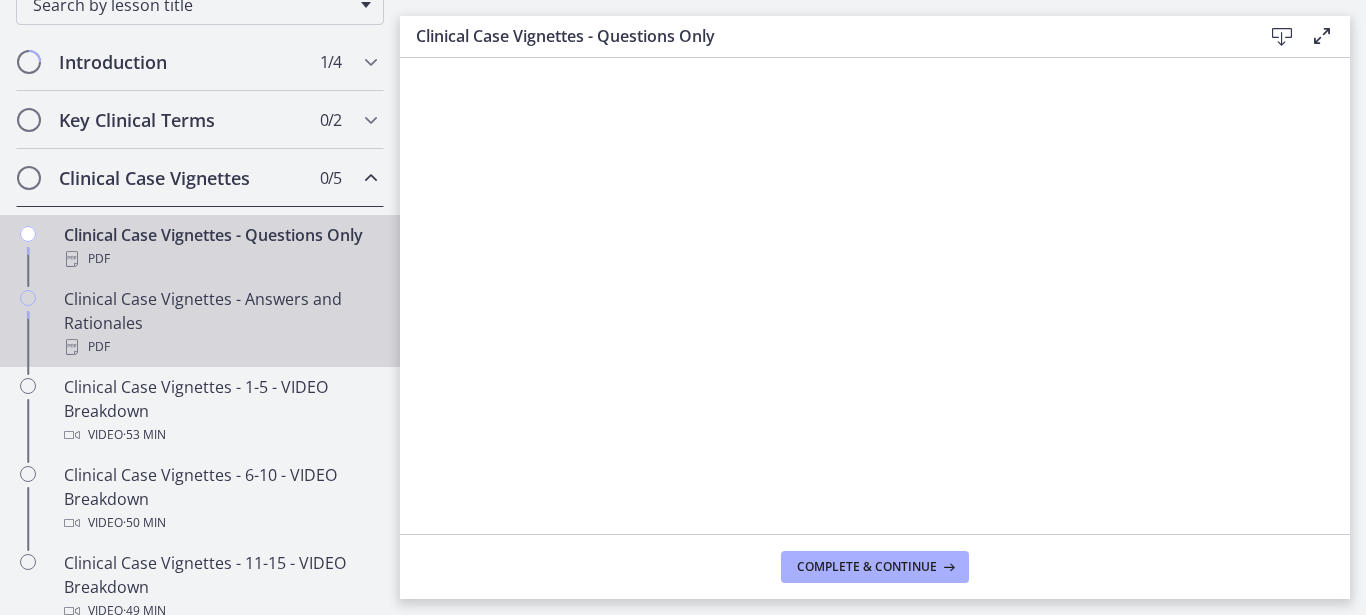 click on "Clinical Case Vignettes - Answers and Rationales
PDF" at bounding box center [220, 323] 